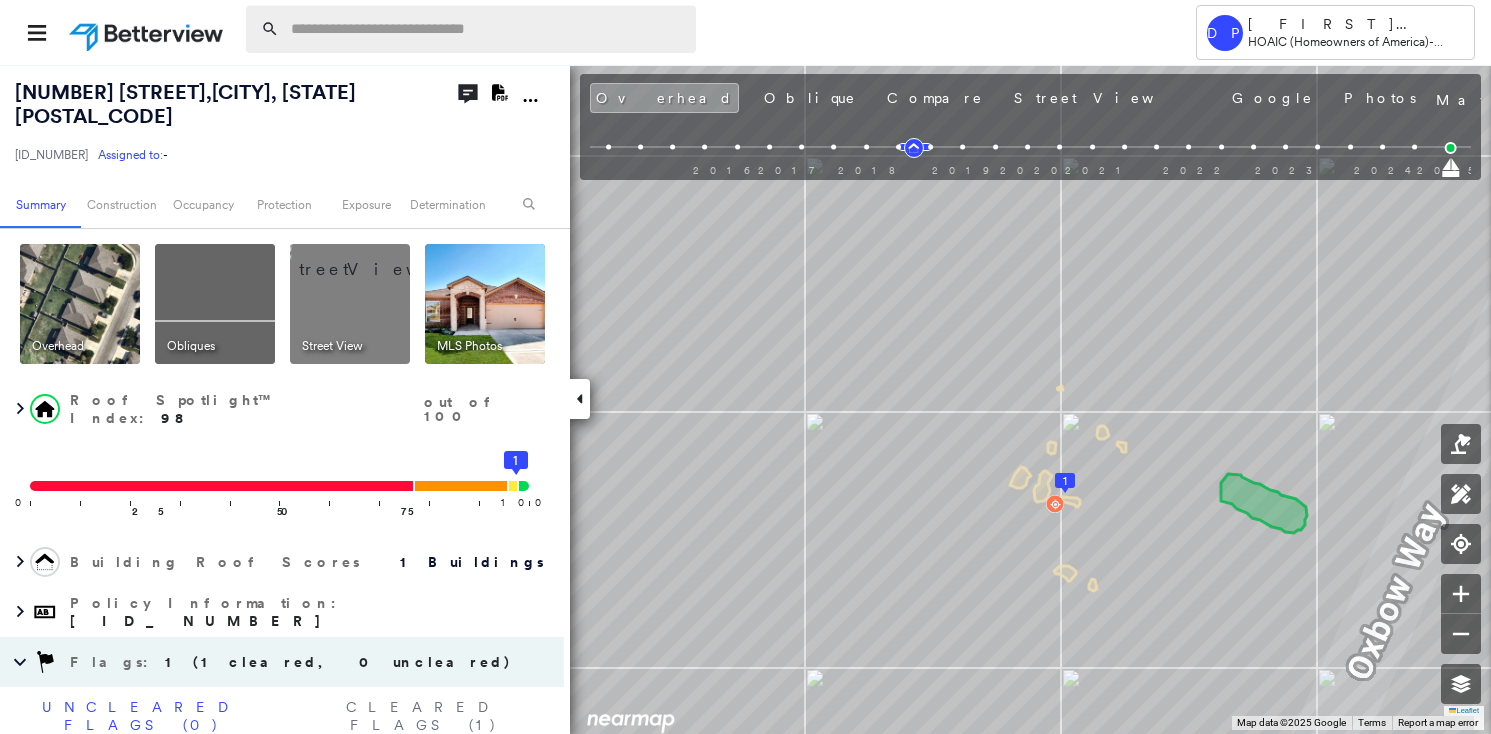 scroll, scrollTop: 0, scrollLeft: 0, axis: both 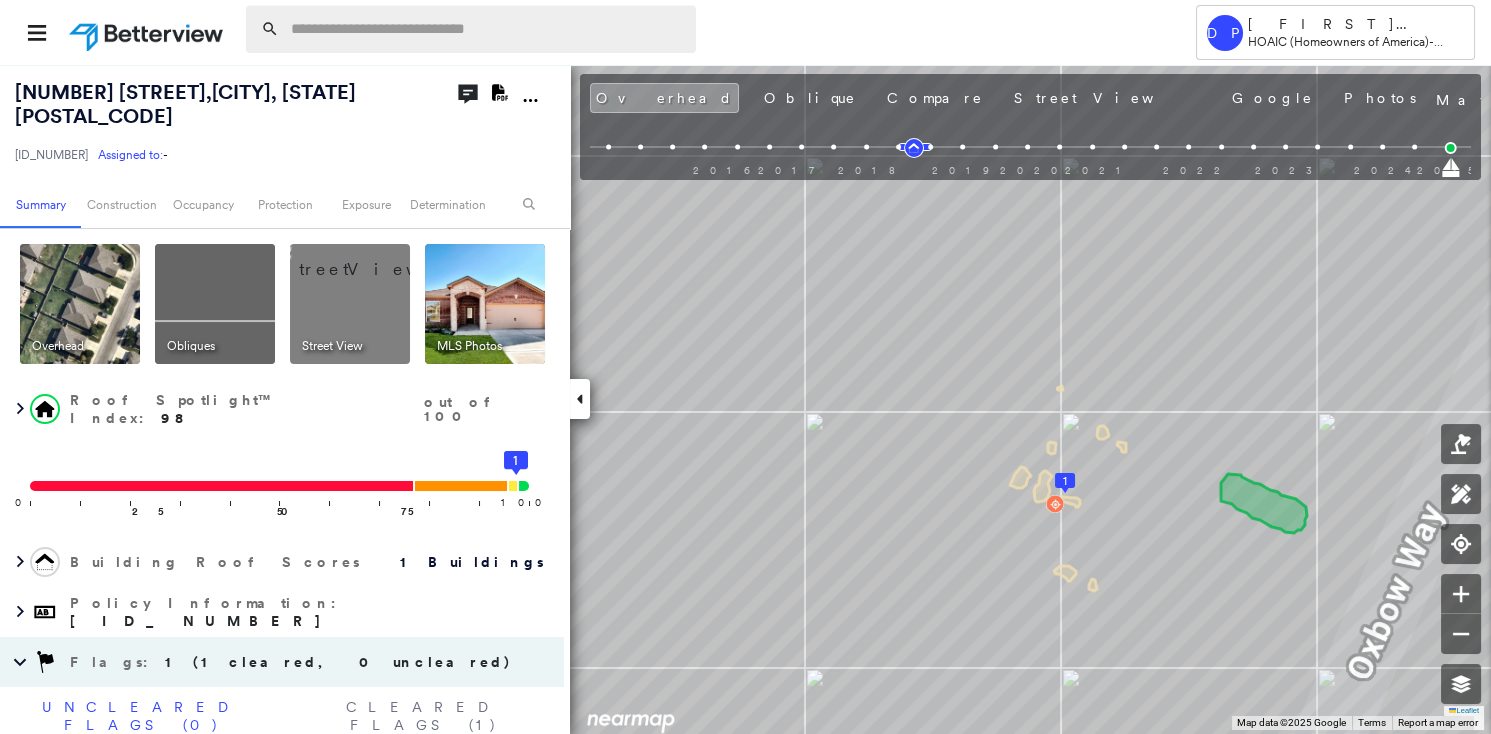 paste on "**********" 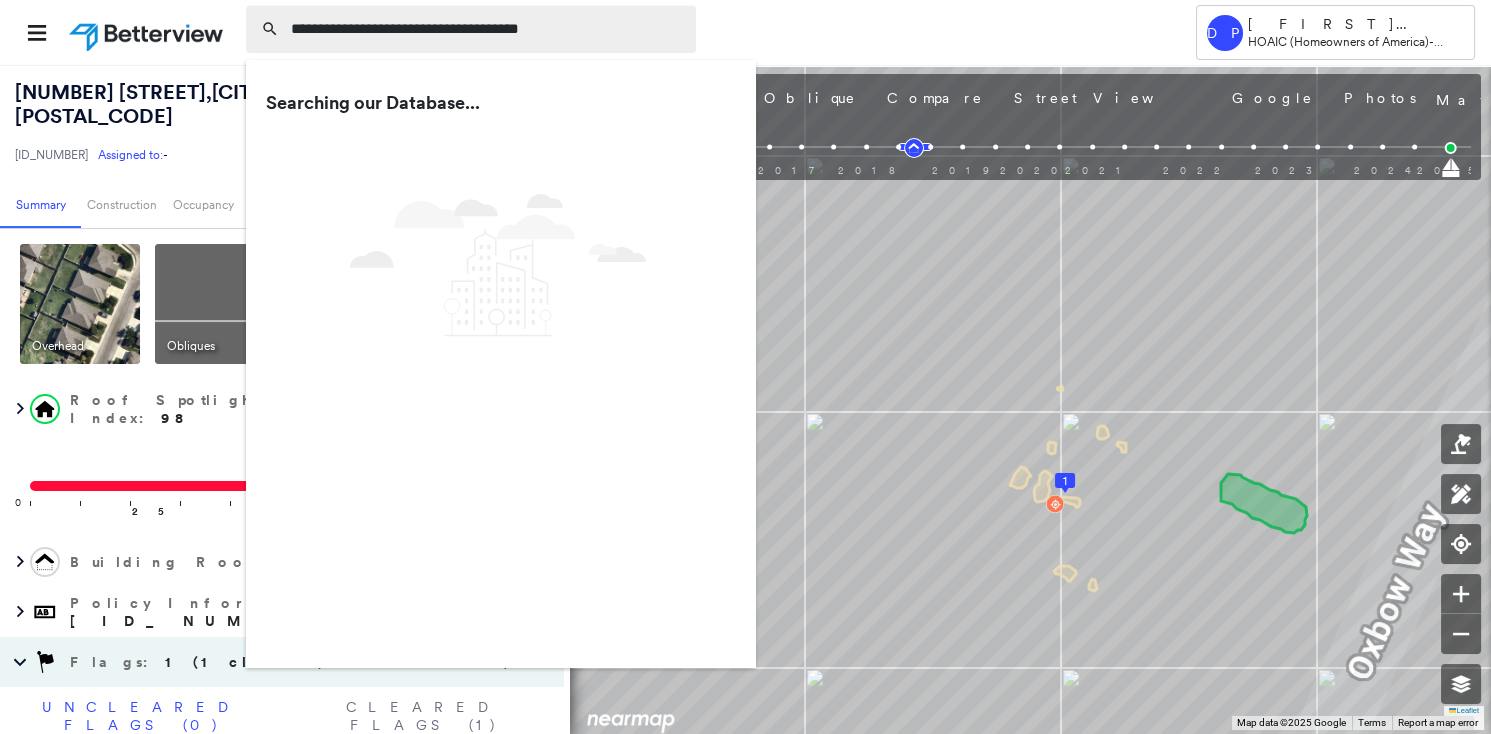 click on "**********" at bounding box center [487, 29] 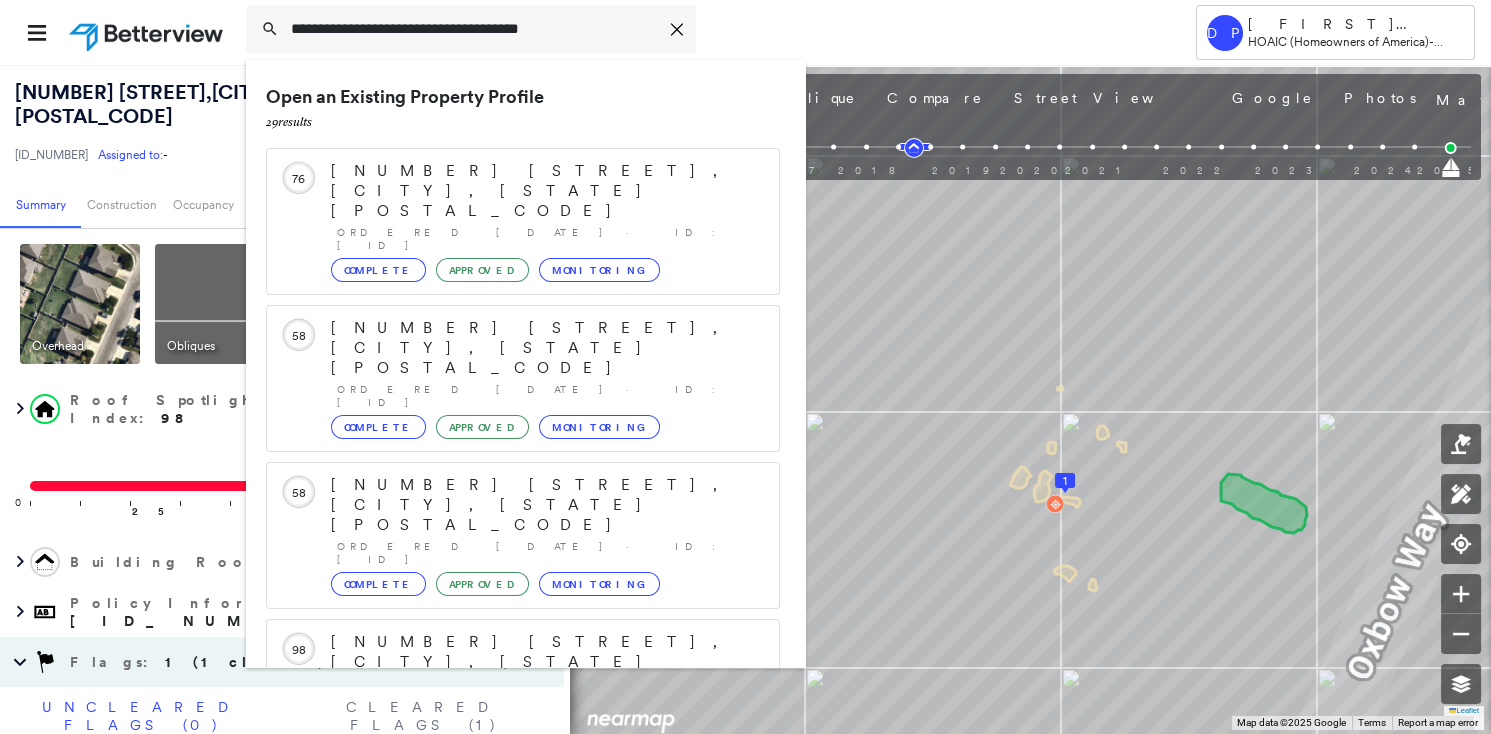 scroll, scrollTop: 211, scrollLeft: 0, axis: vertical 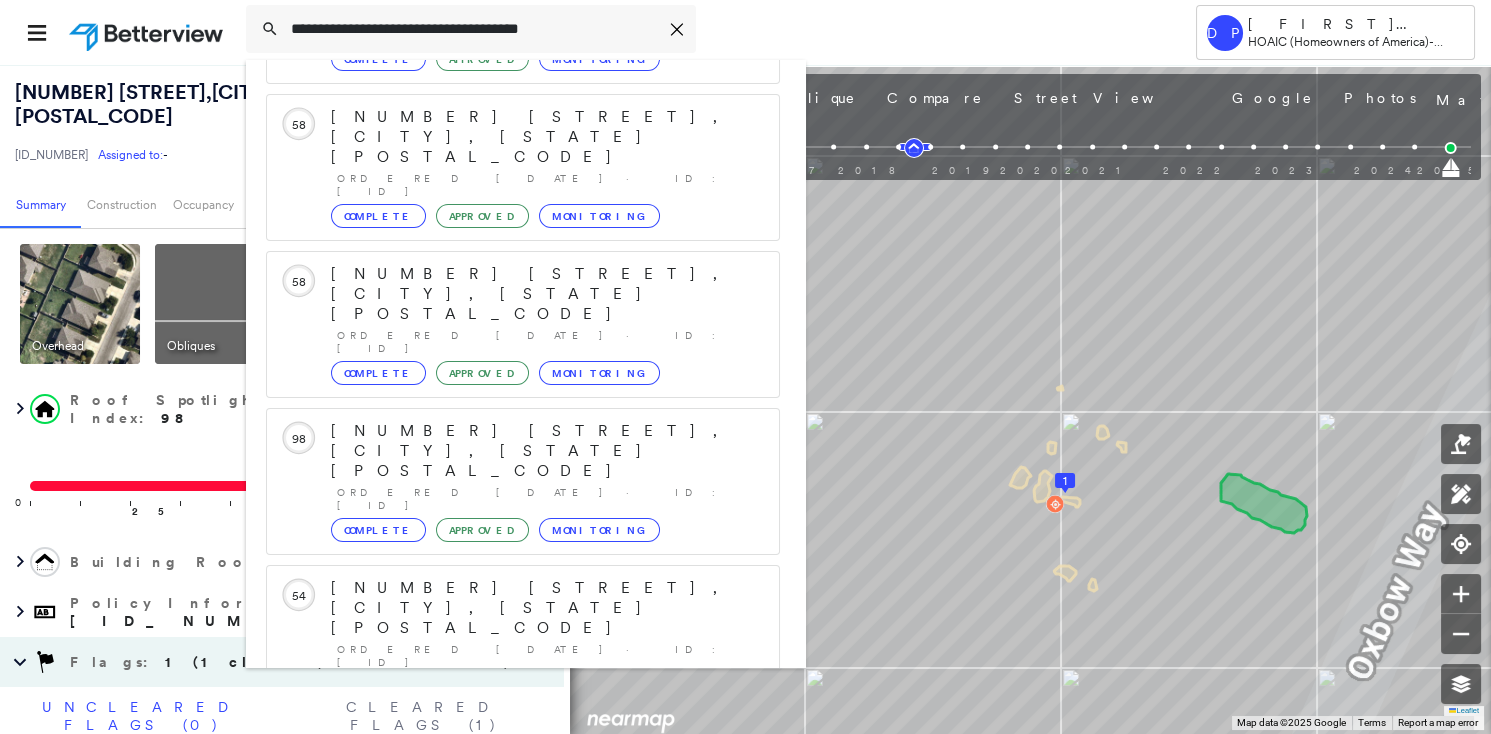 type on "**********" 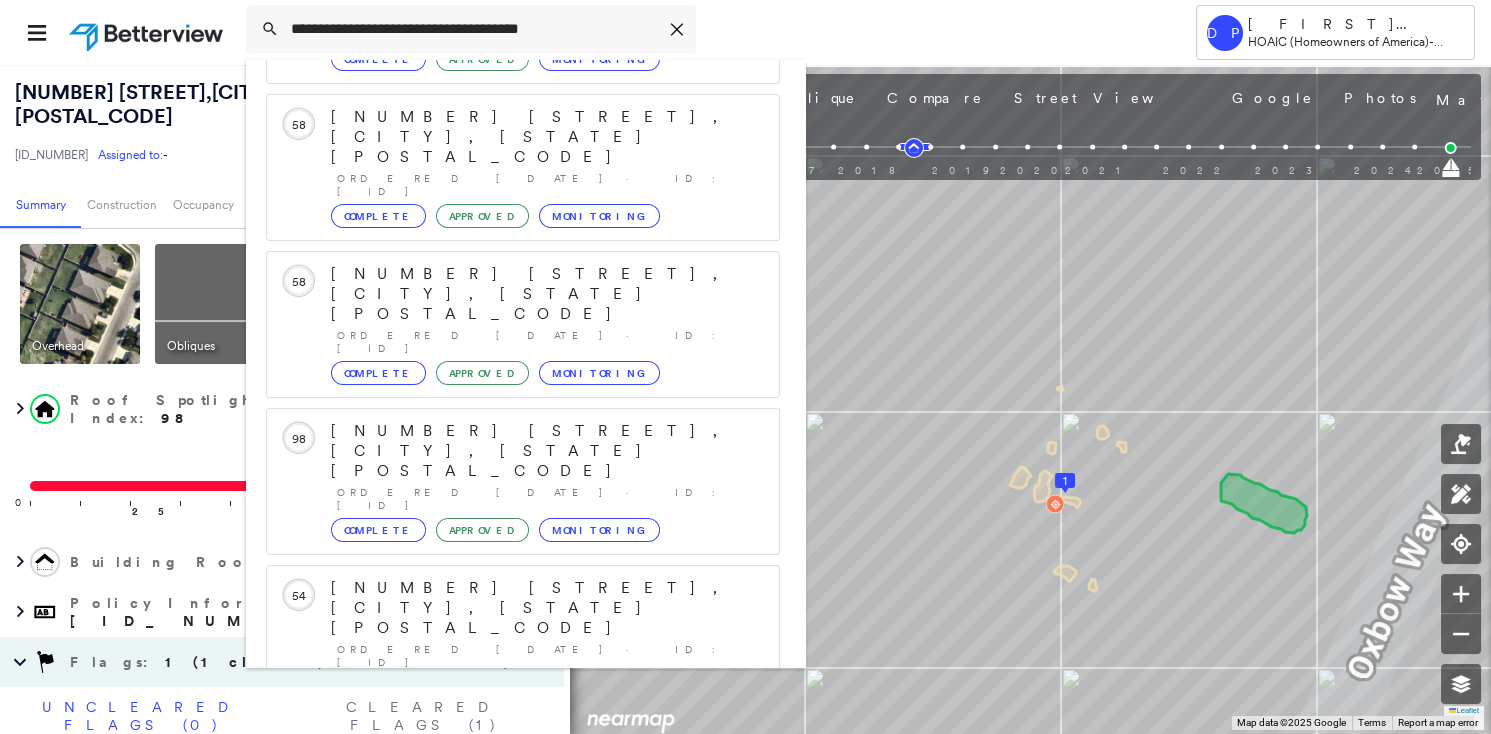 click 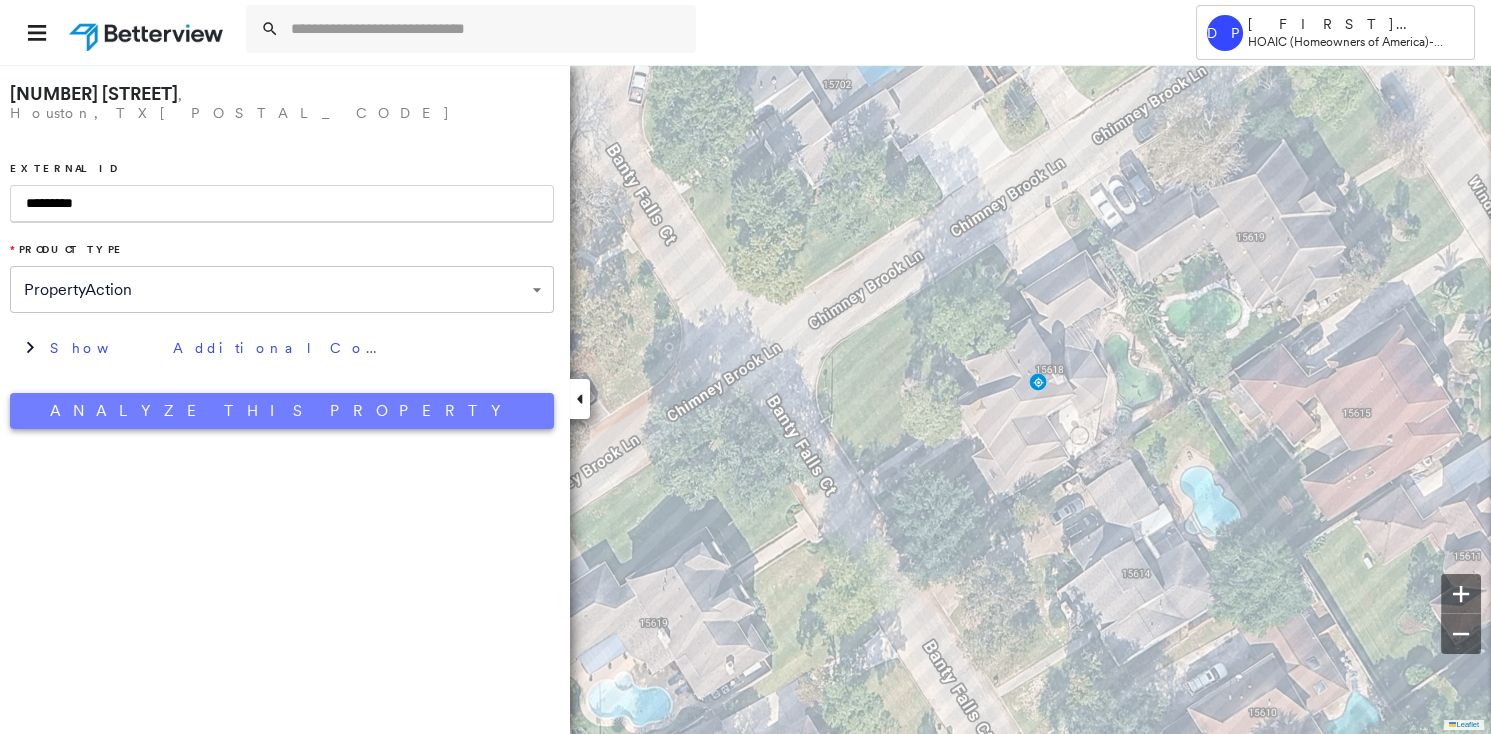 type on "*********" 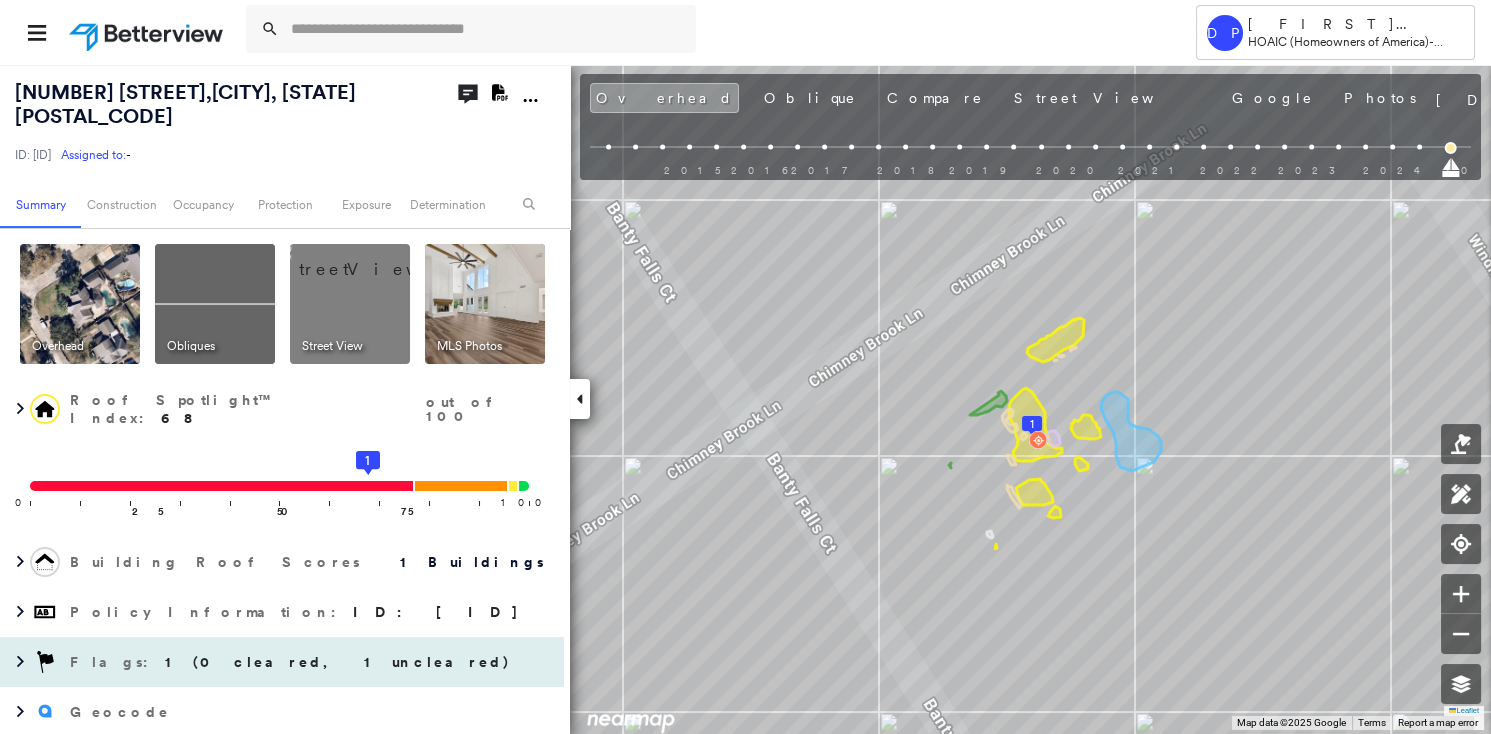 click on "1 (0 cleared, 1 uncleared)" at bounding box center [338, 662] 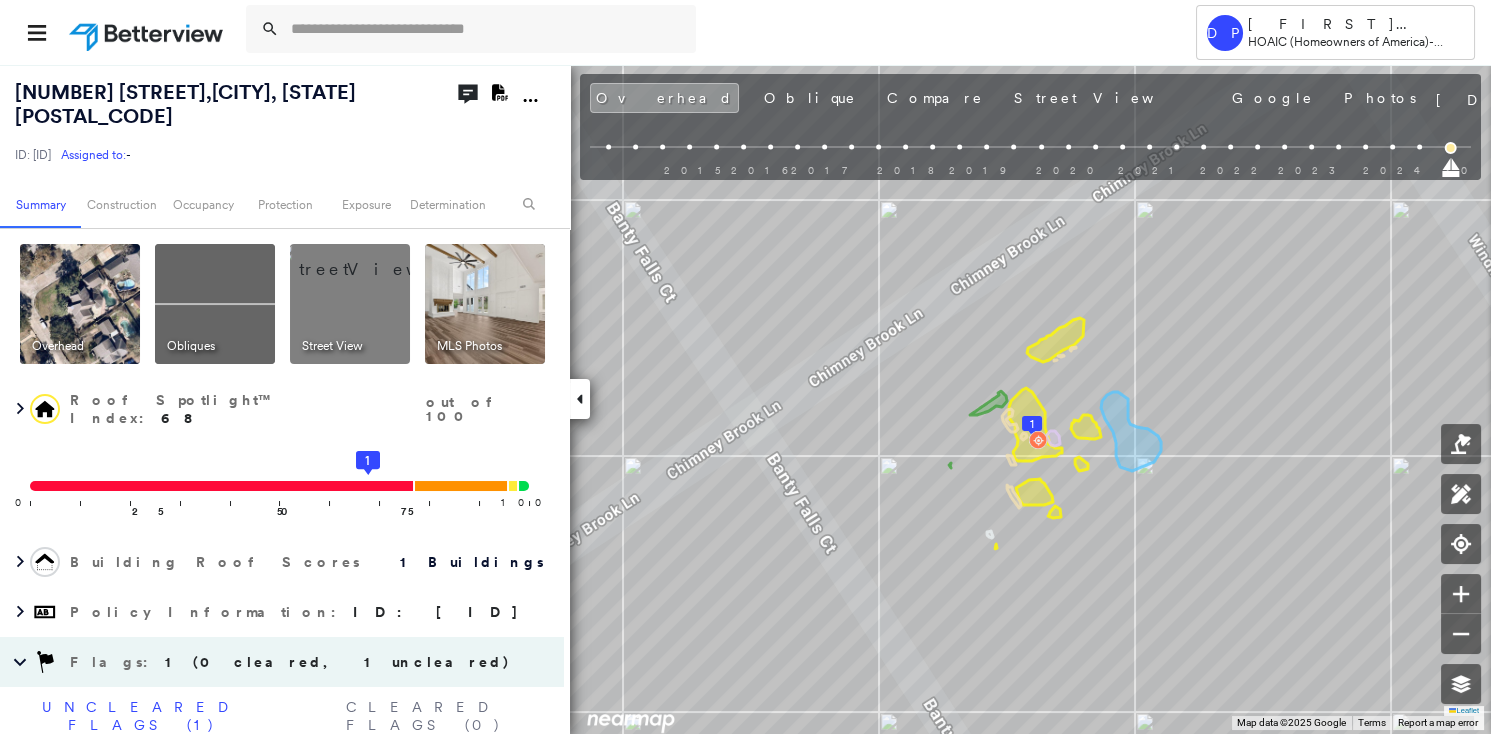 scroll, scrollTop: 181, scrollLeft: 0, axis: vertical 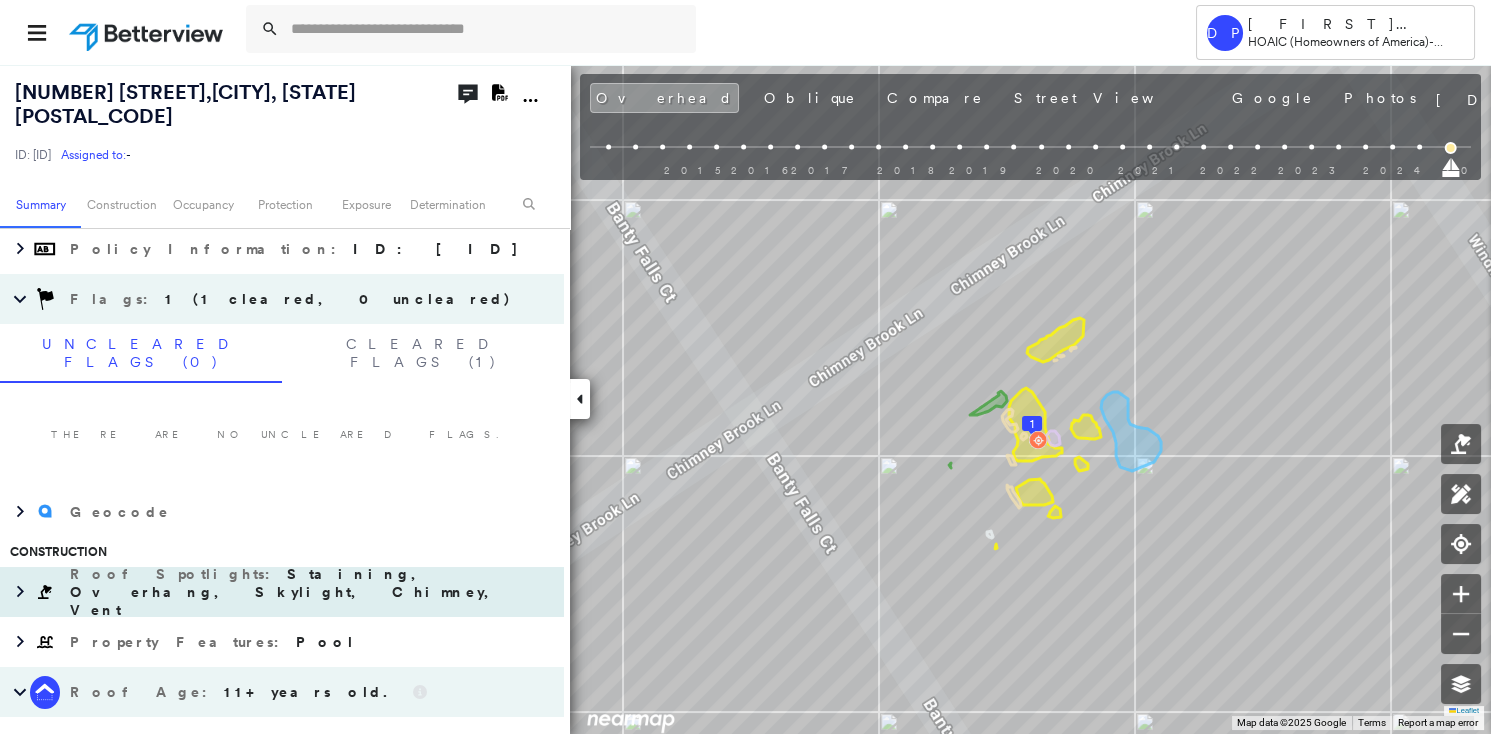 click on "Staining, Overhang, Skylight, Chimney, Vent" at bounding box center (289, 592) 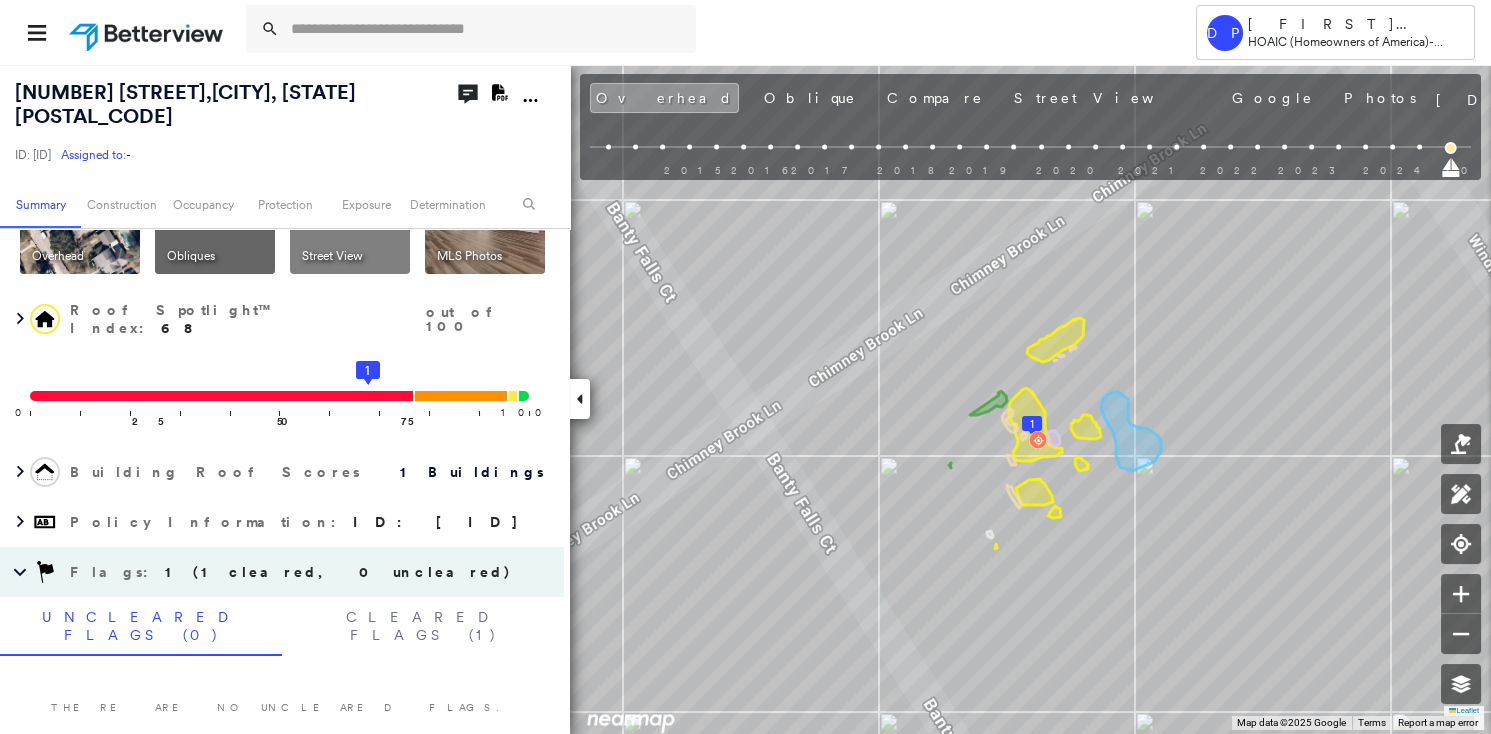 scroll, scrollTop: 0, scrollLeft: 0, axis: both 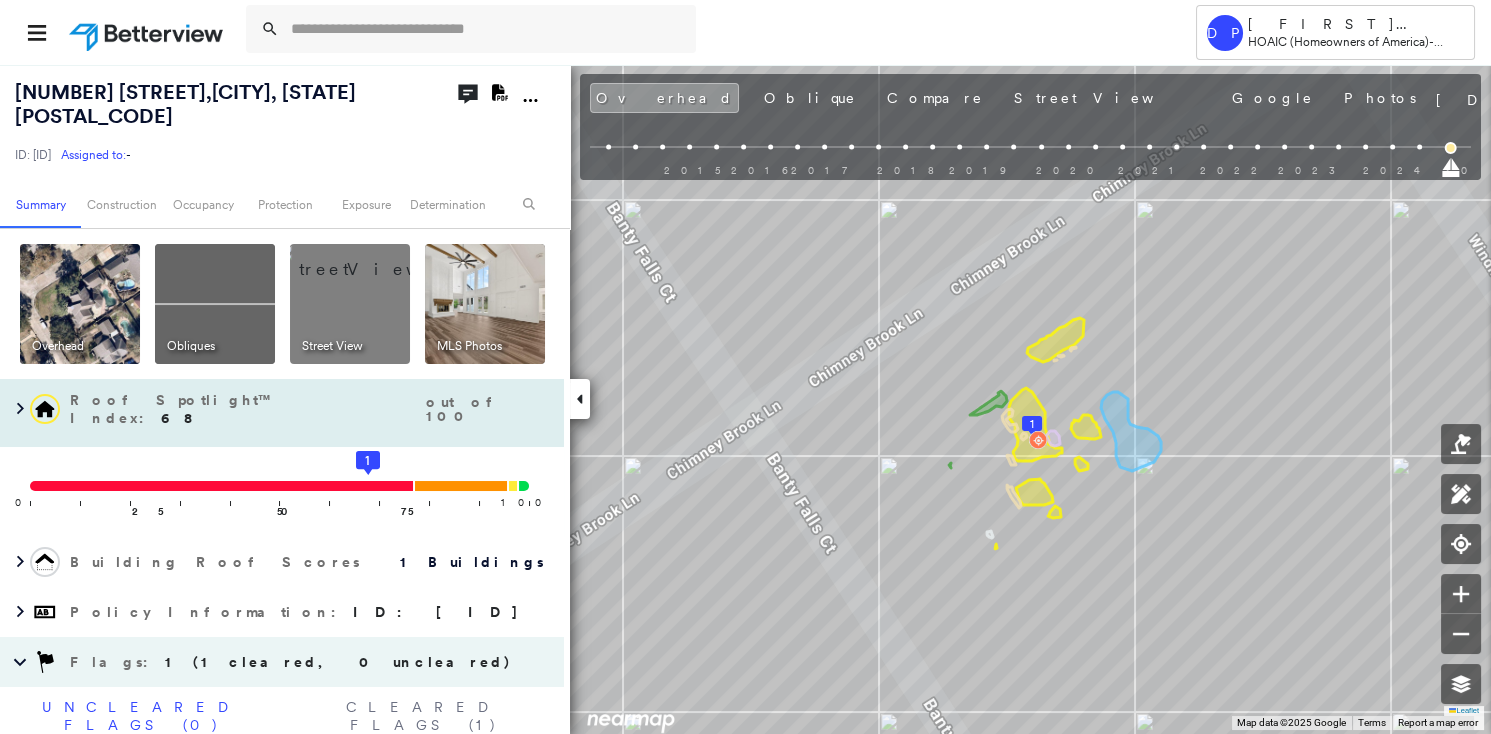 click on "Roof Spotlight™ Index :  68 out of 100" at bounding box center (282, 409) 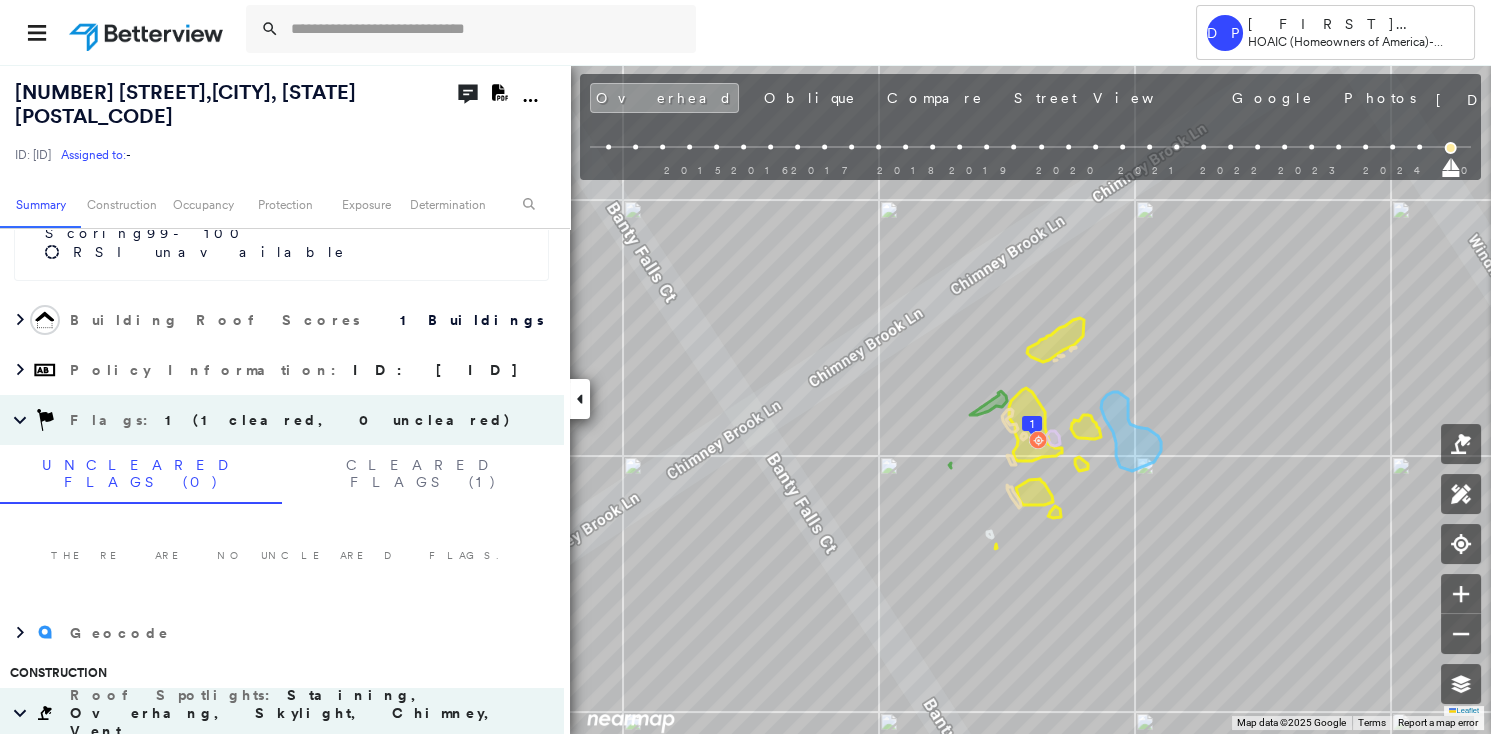 scroll, scrollTop: 727, scrollLeft: 0, axis: vertical 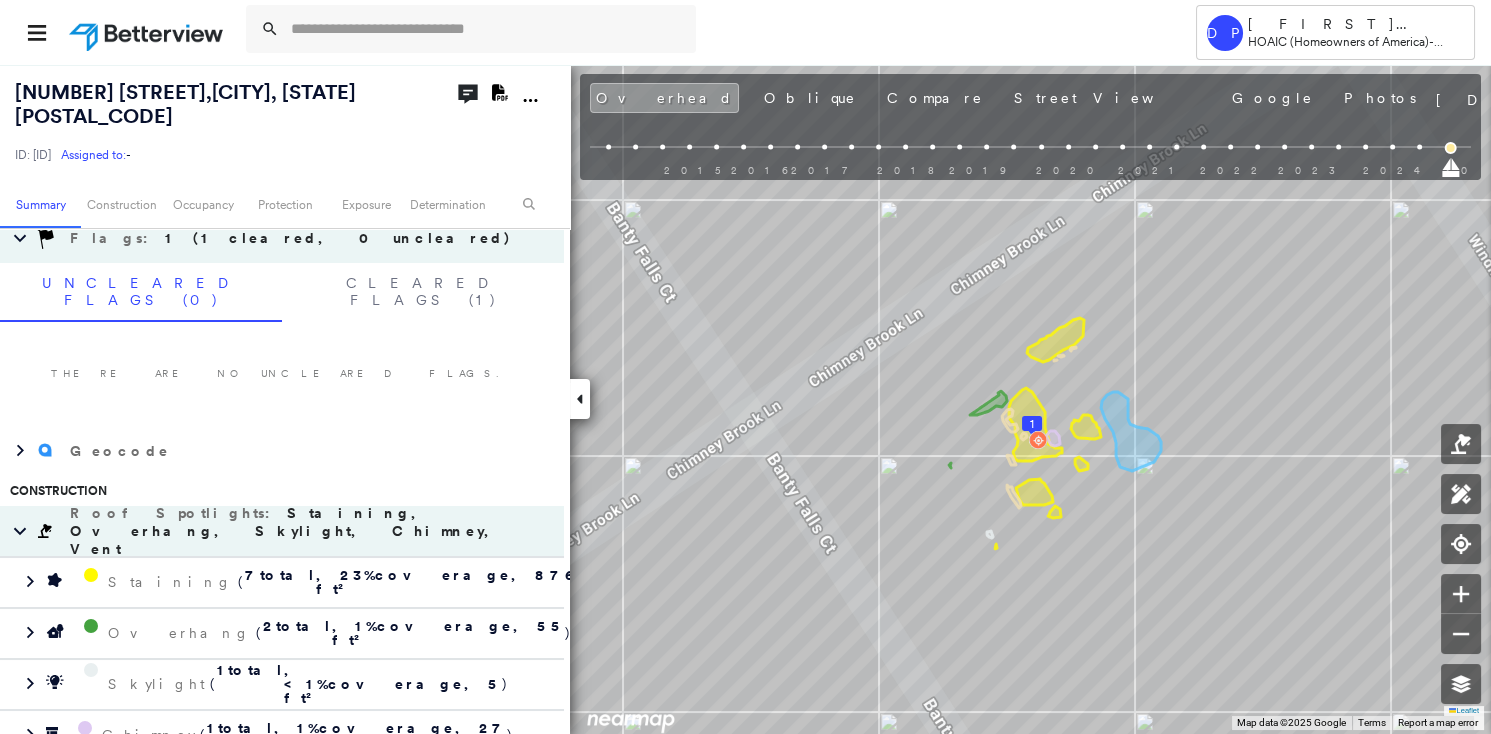 click on "There are no  uncleared  flags." at bounding box center [282, 374] 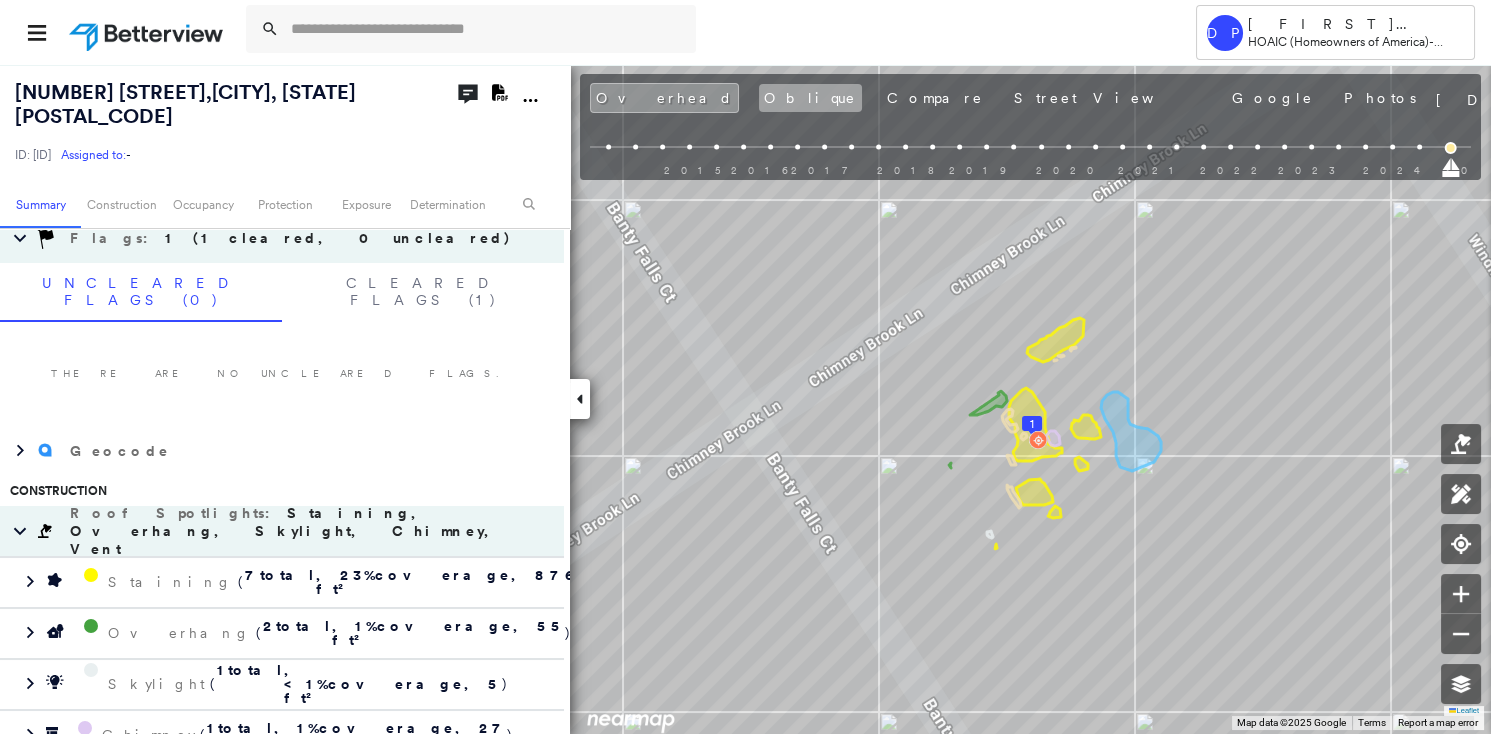 click on "Oblique" at bounding box center (810, 98) 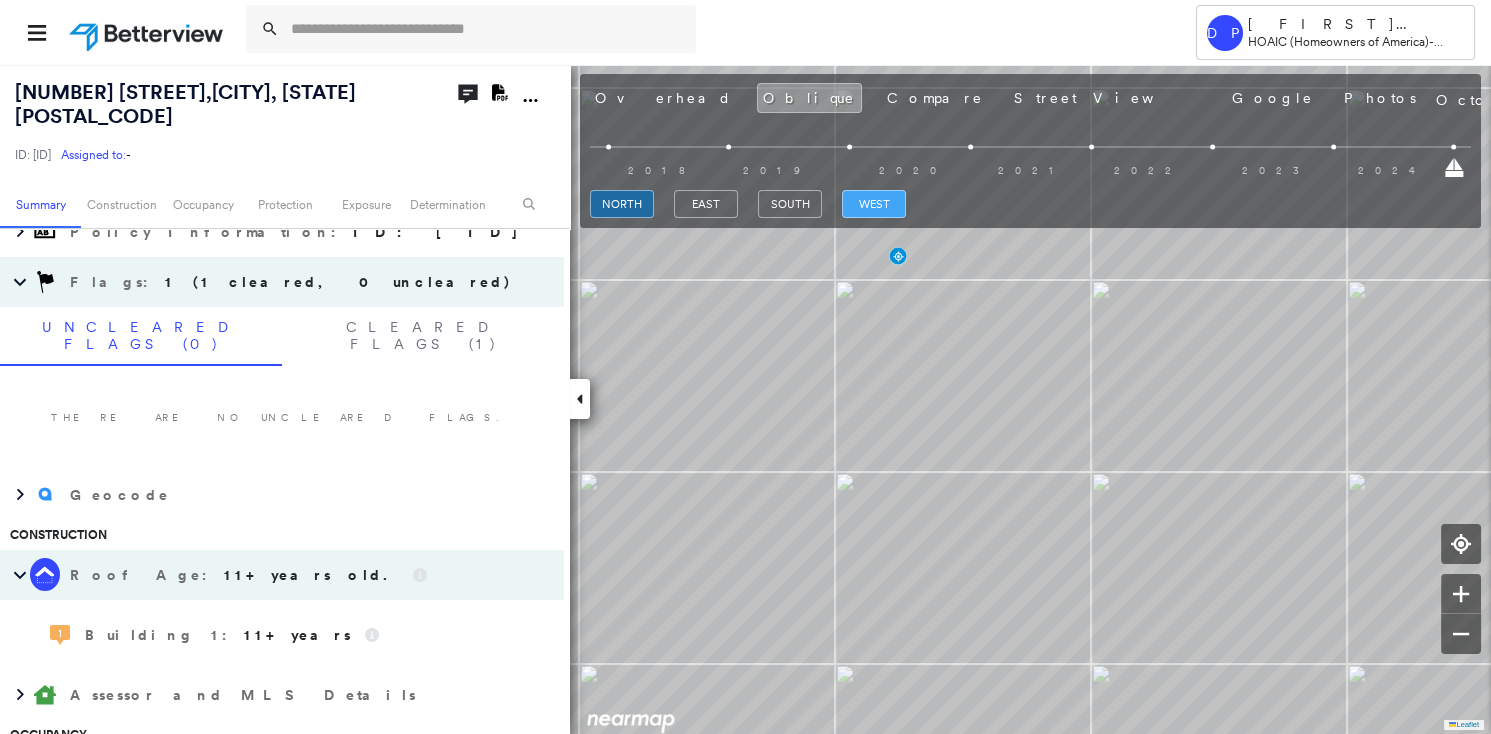 type 